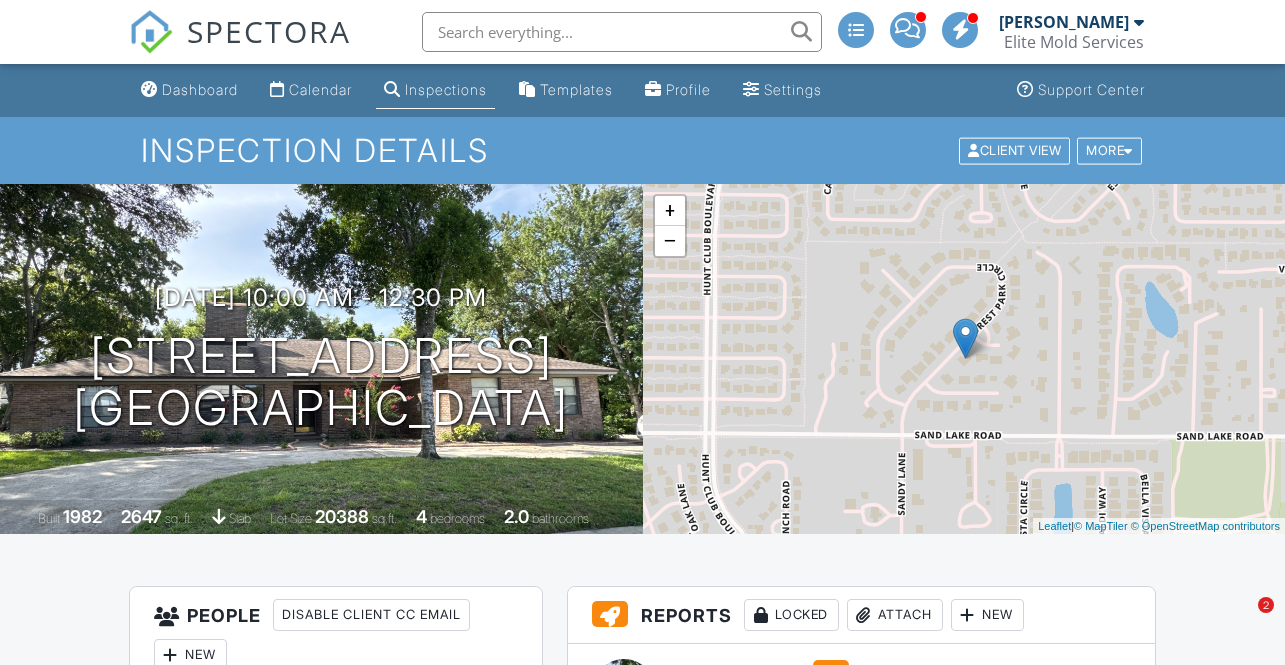 scroll, scrollTop: 47, scrollLeft: 0, axis: vertical 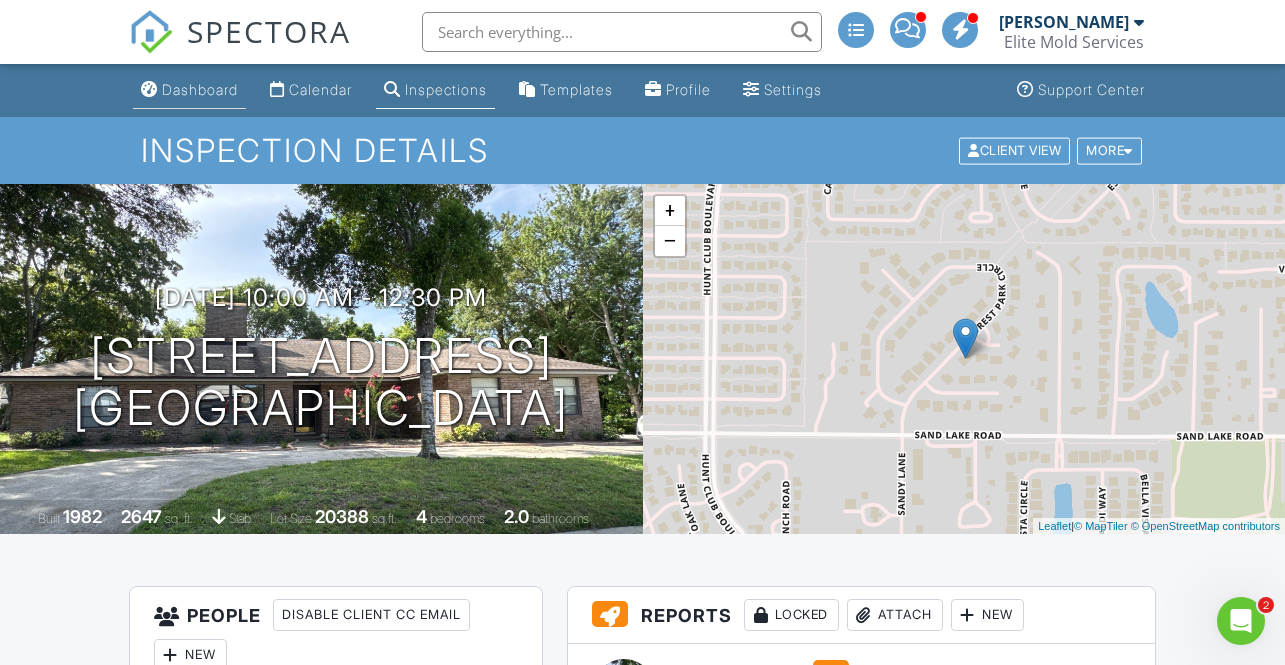 click on "Dashboard" at bounding box center (200, 89) 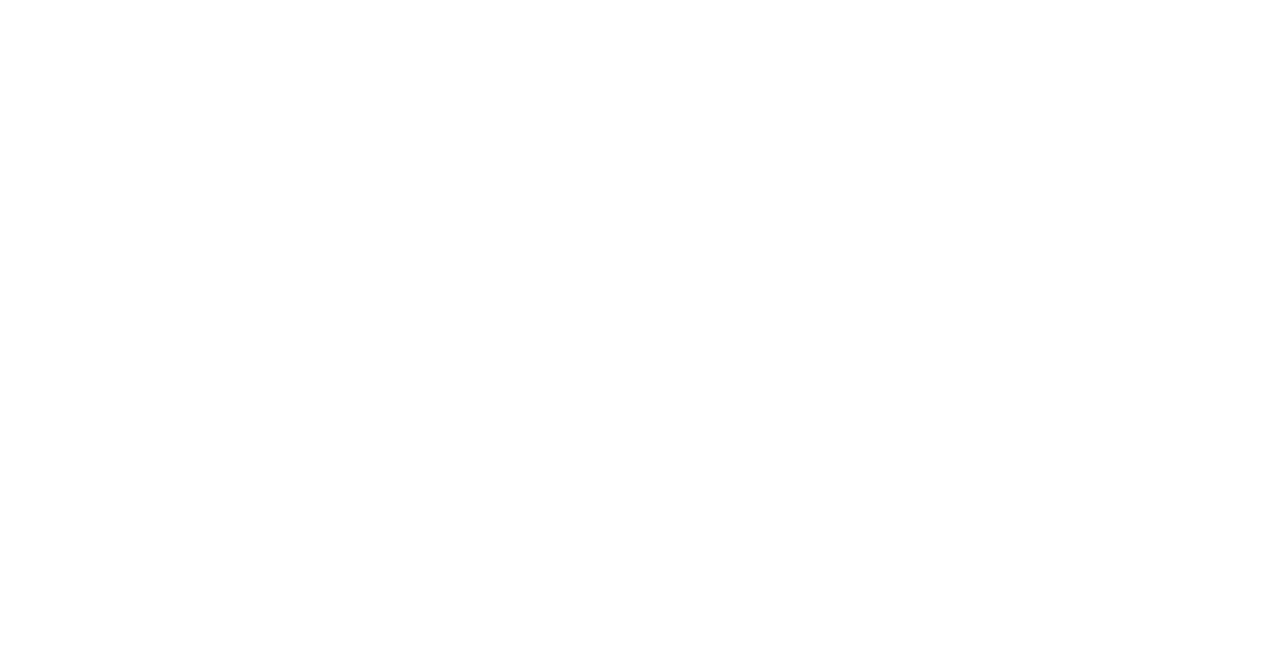 scroll, scrollTop: 0, scrollLeft: 0, axis: both 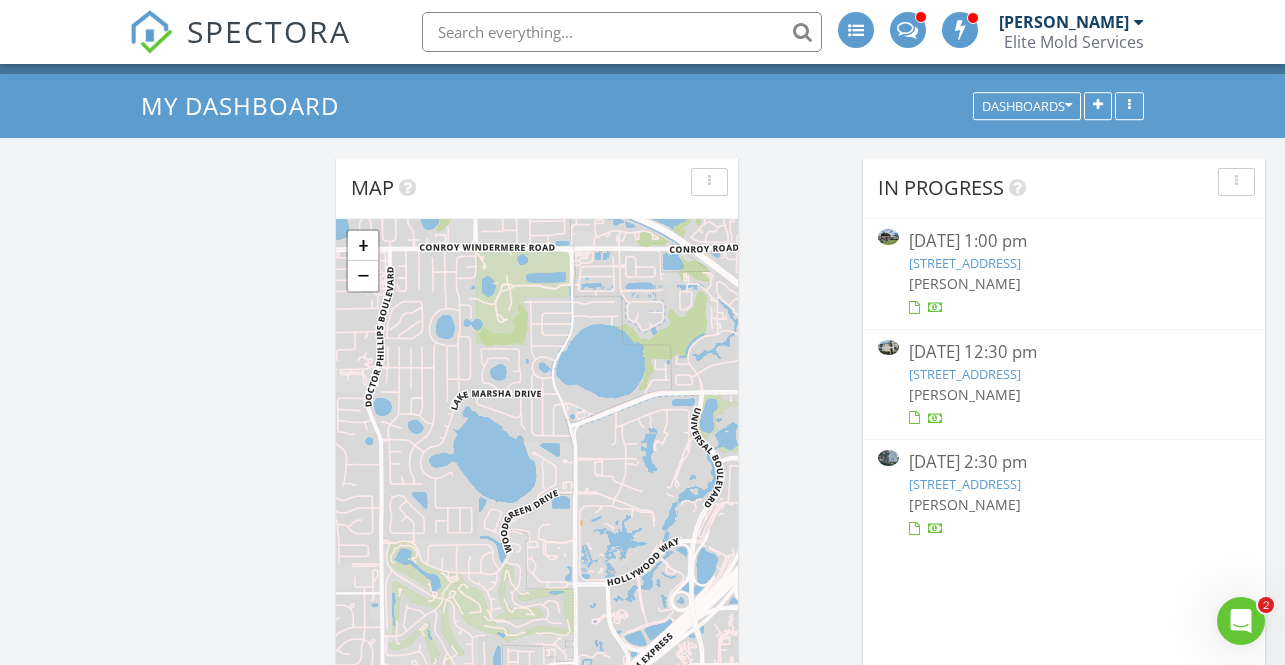click on "8804 Grand Palms Cir Unit A Unit A, Kissimmee, FL 34747" at bounding box center (965, 374) 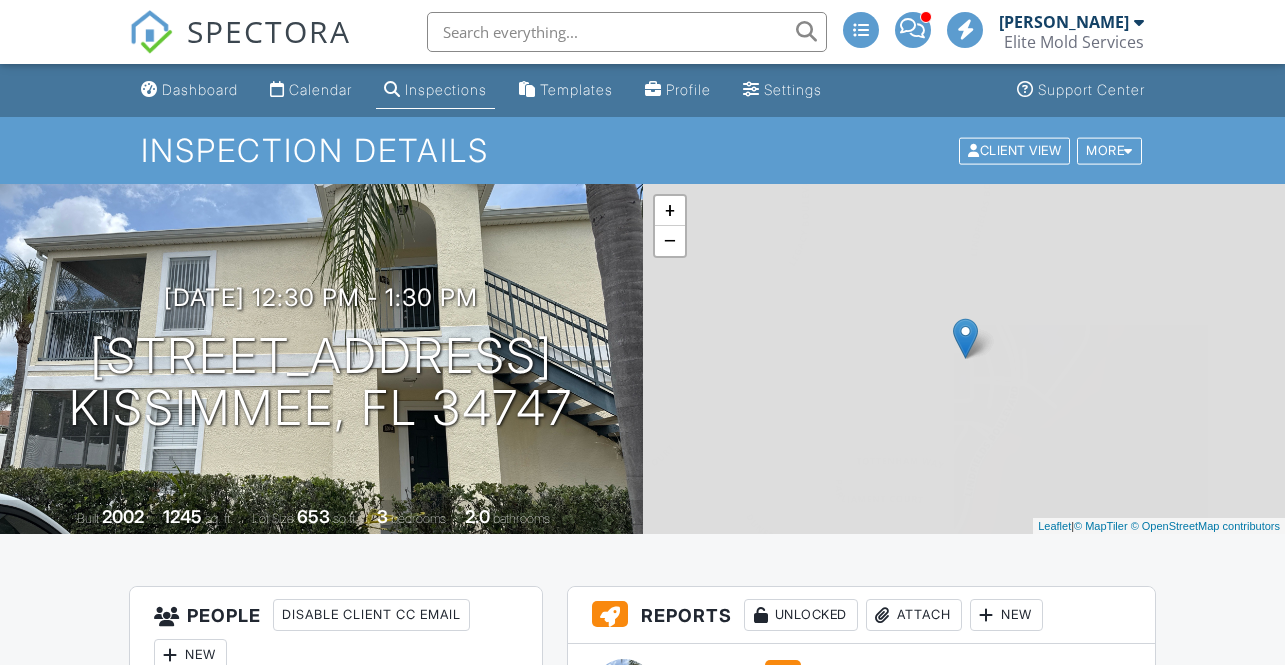 scroll, scrollTop: 0, scrollLeft: 0, axis: both 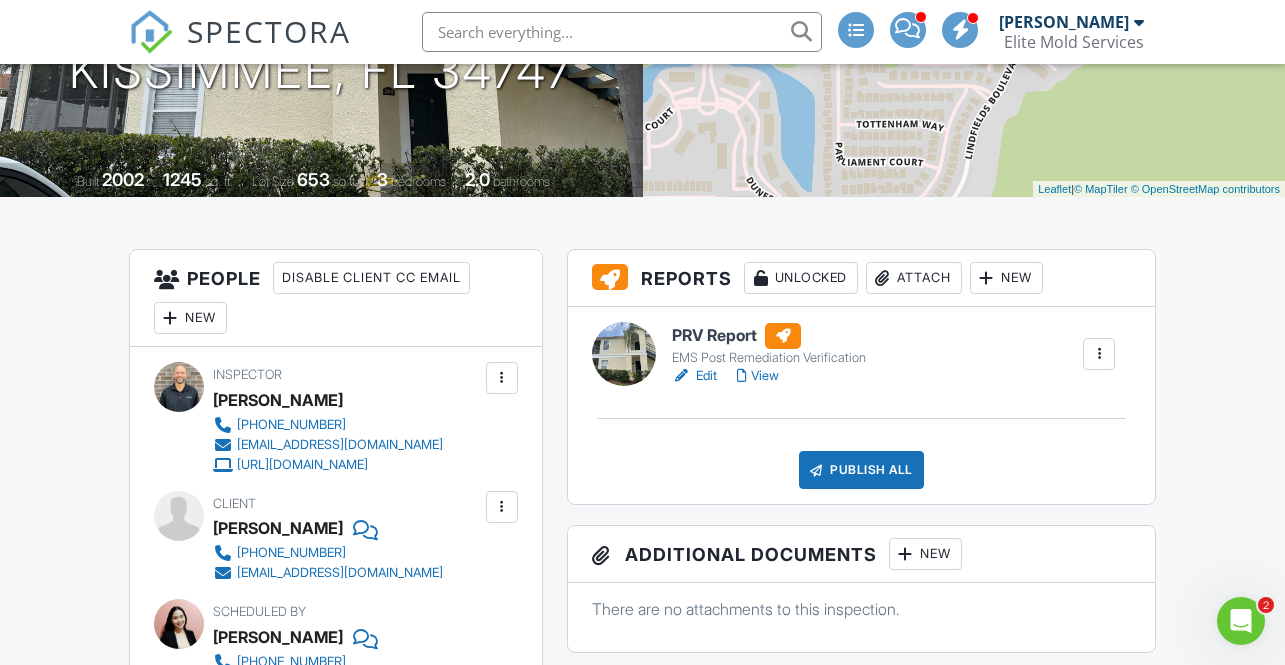 click on "PRV Report" at bounding box center [769, 336] 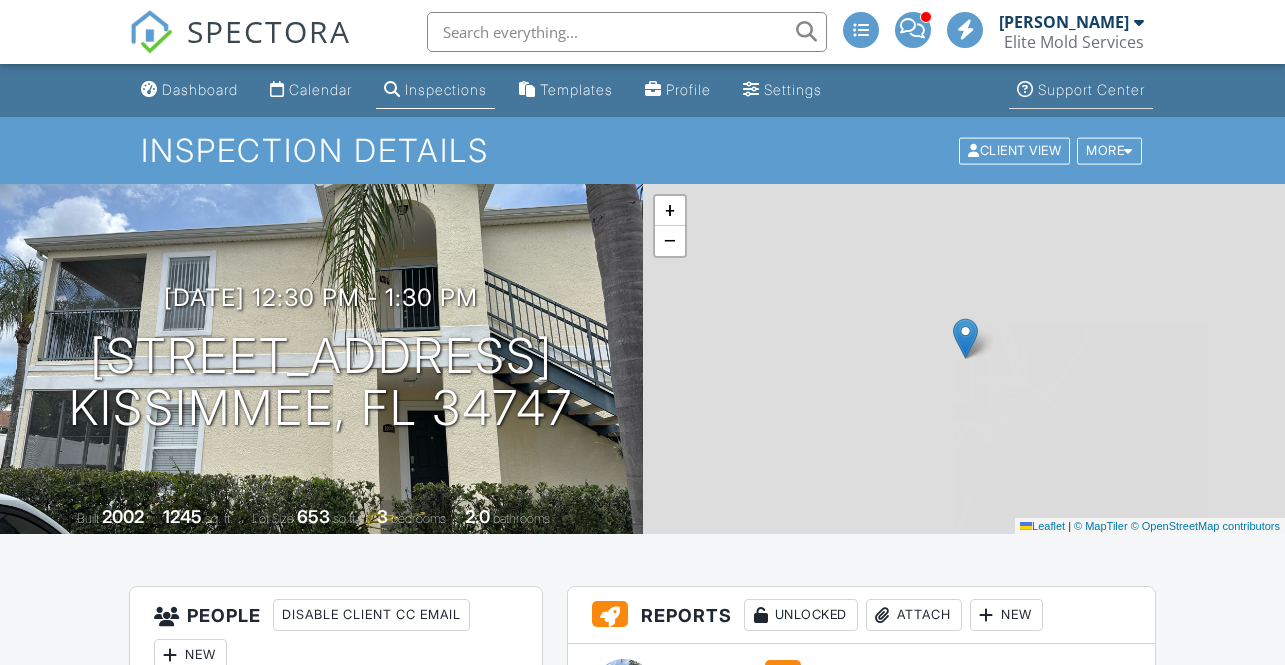 scroll, scrollTop: 0, scrollLeft: 0, axis: both 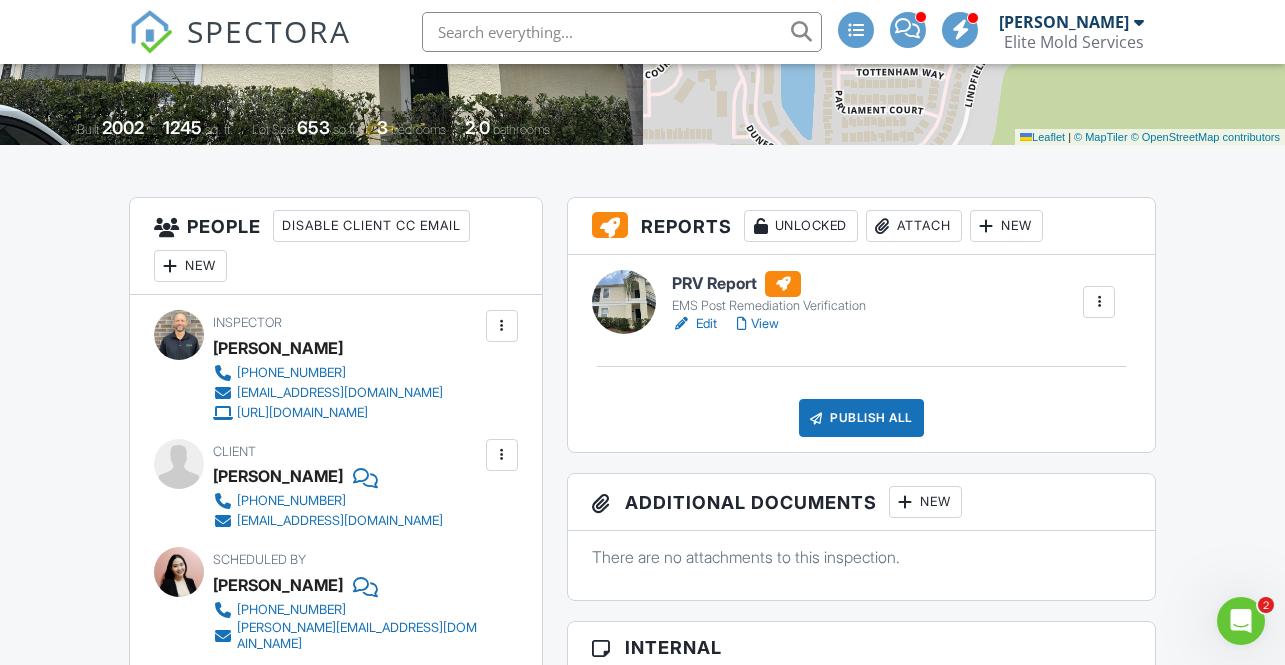 click on "EMS Post Remediation Verification" at bounding box center [769, 306] 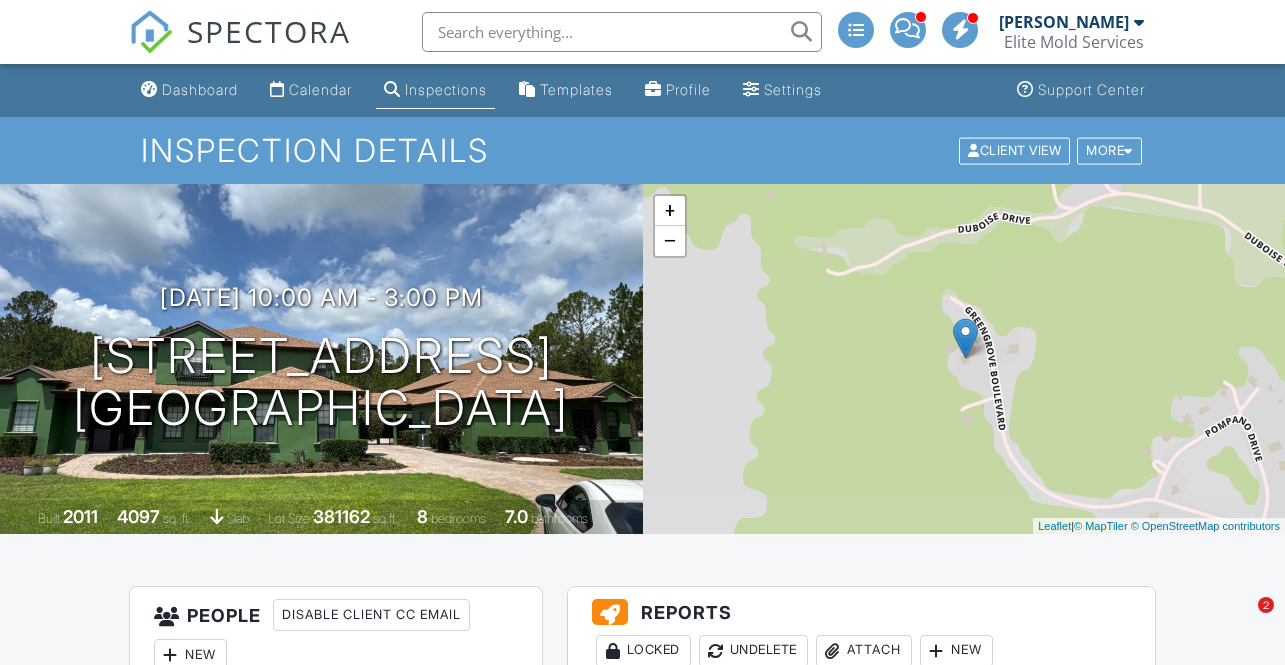 scroll, scrollTop: 1368, scrollLeft: 0, axis: vertical 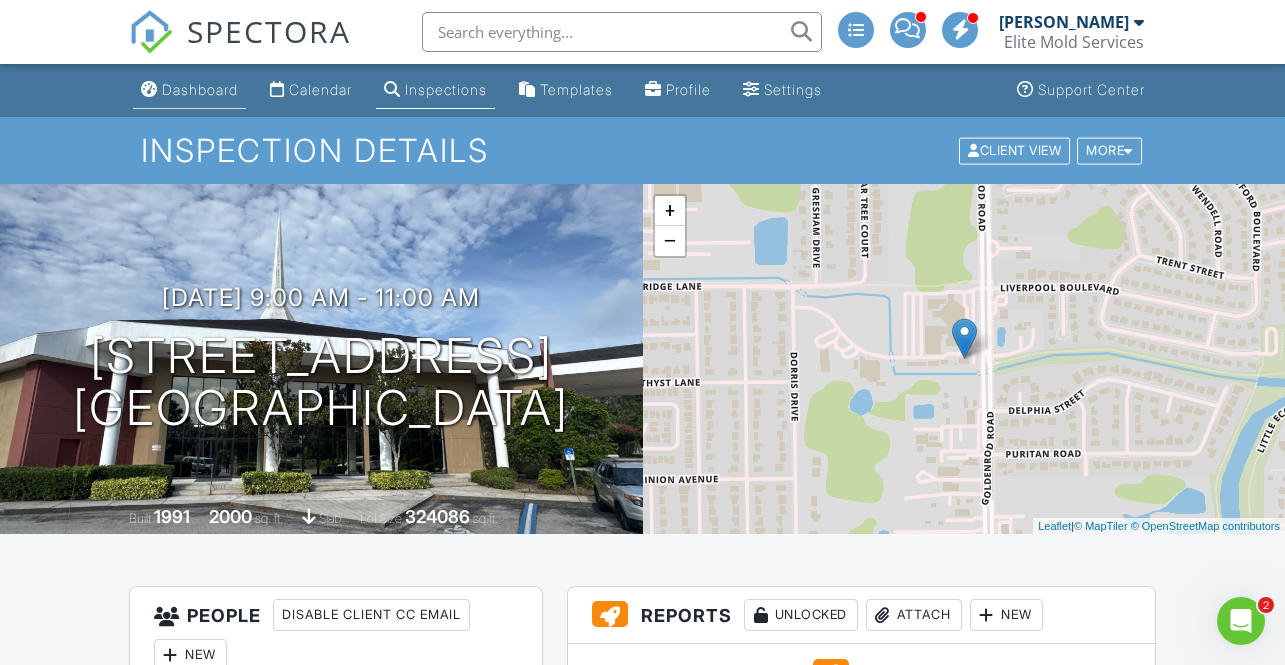 click on "Dashboard" at bounding box center [200, 89] 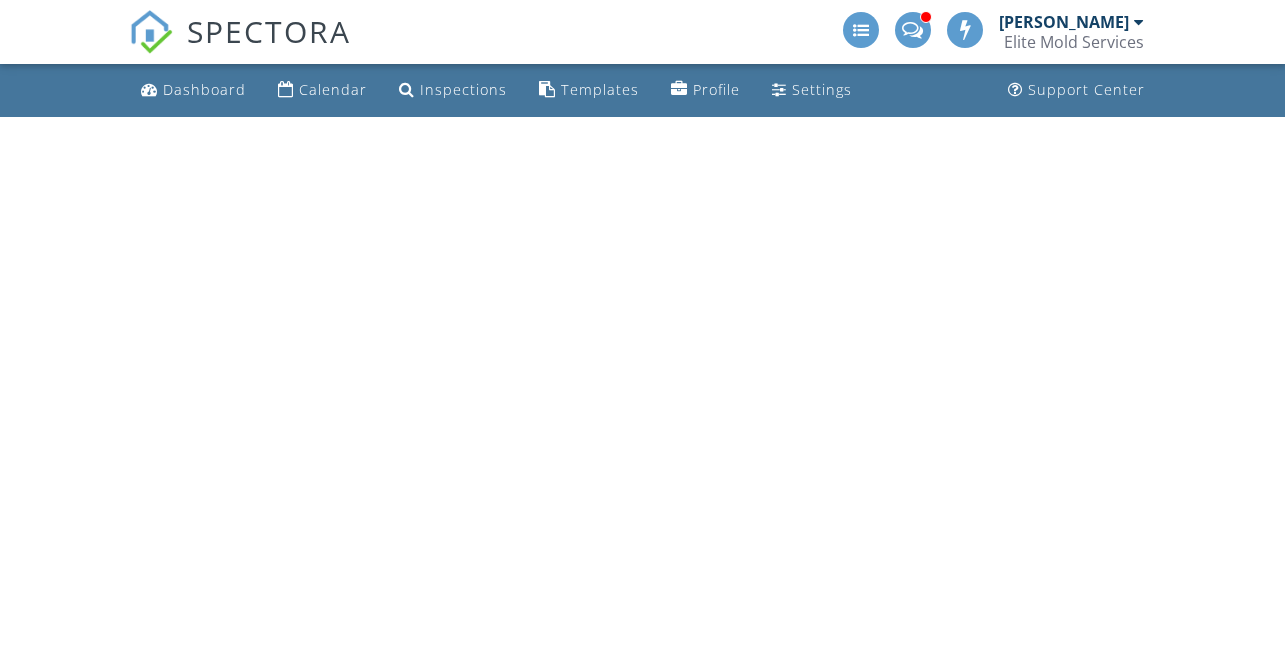 scroll, scrollTop: 0, scrollLeft: 0, axis: both 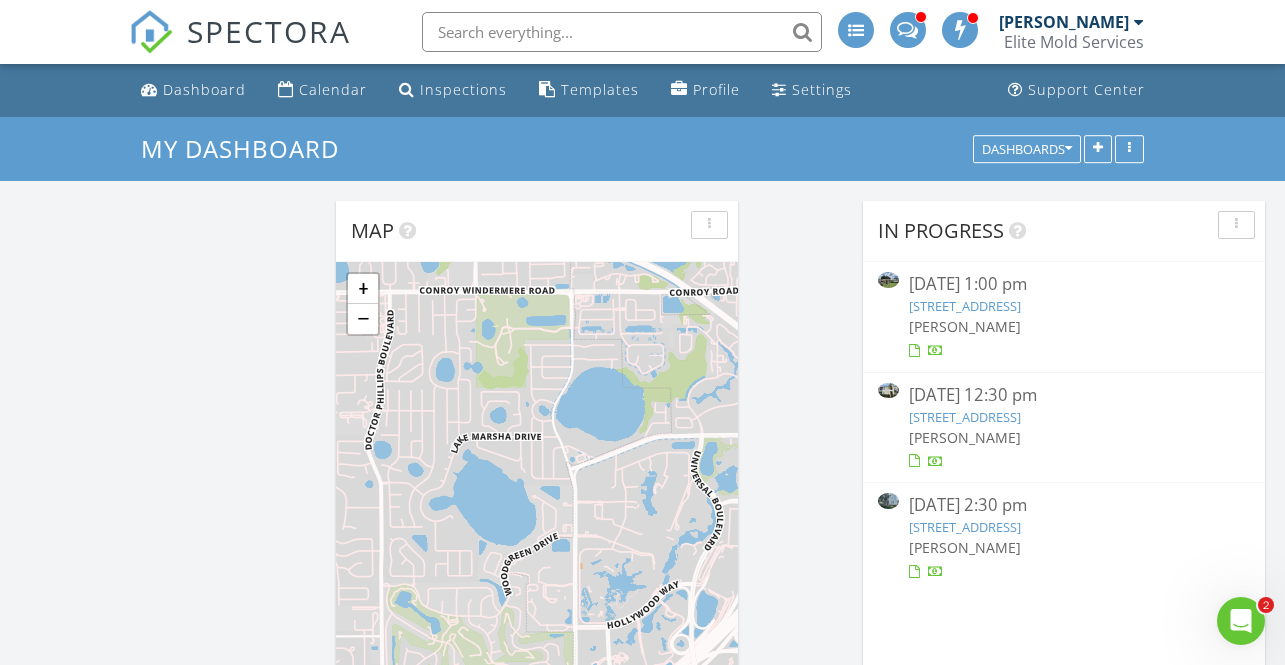click on "[STREET_ADDRESS]" at bounding box center (965, 306) 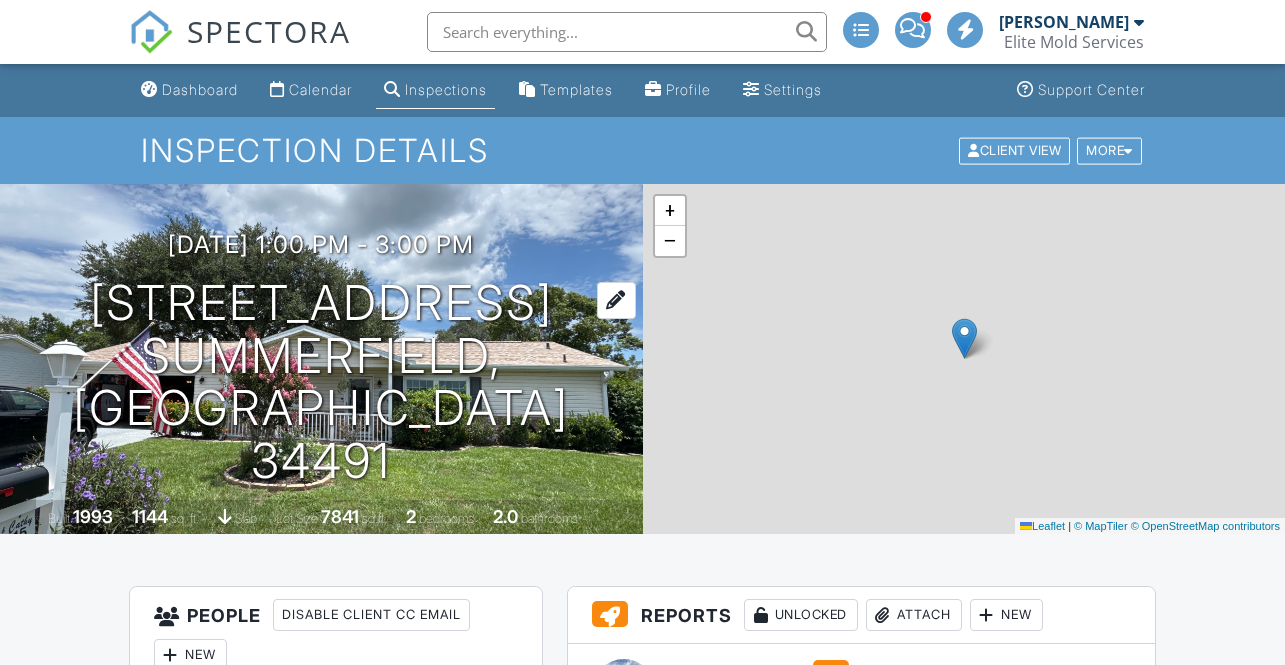 scroll, scrollTop: 0, scrollLeft: 0, axis: both 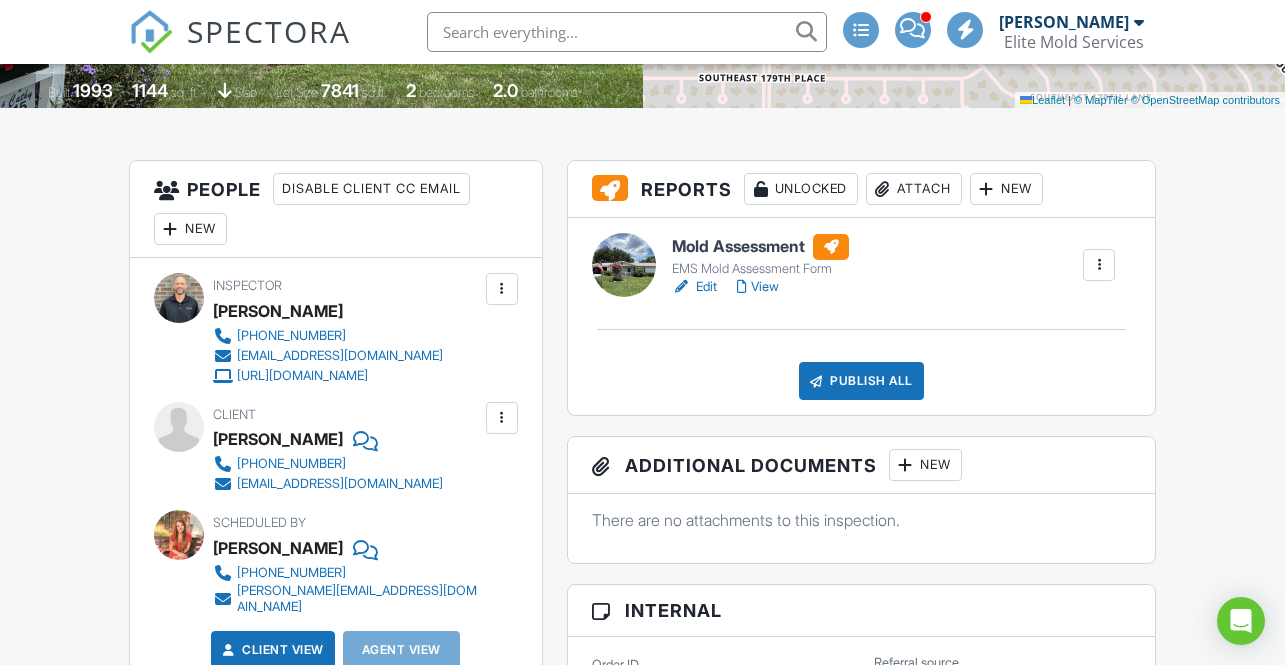 click on "Mold Assessment" at bounding box center (760, 247) 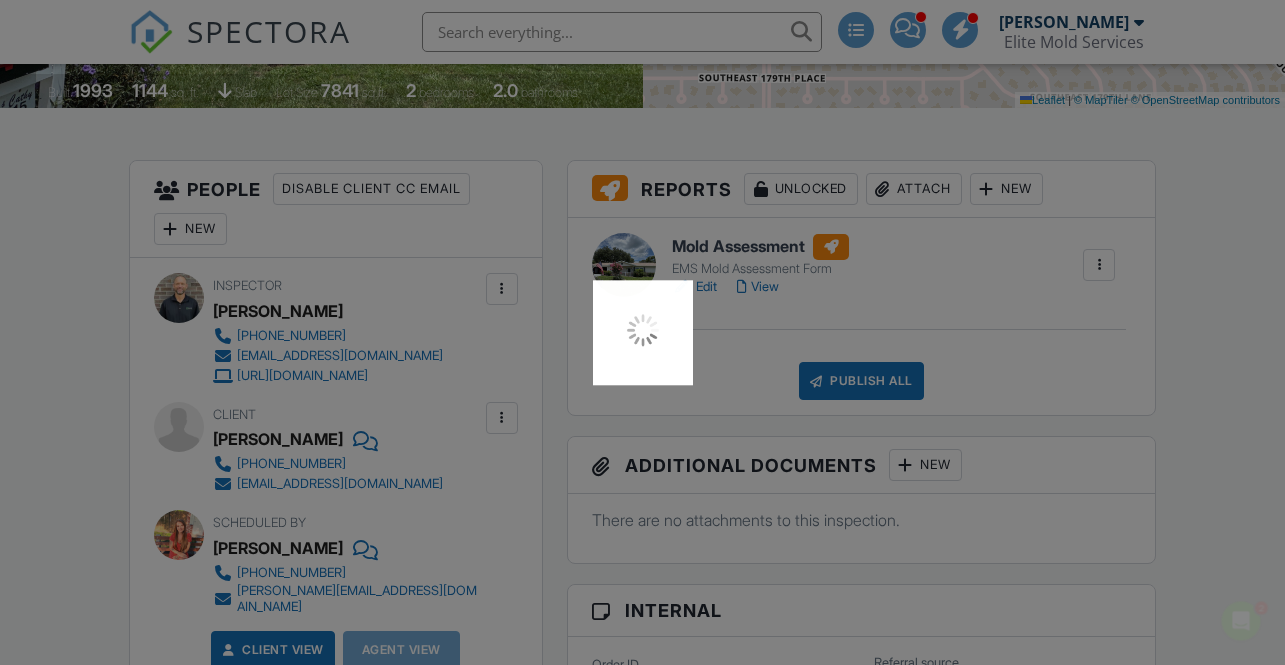 scroll, scrollTop: 0, scrollLeft: 0, axis: both 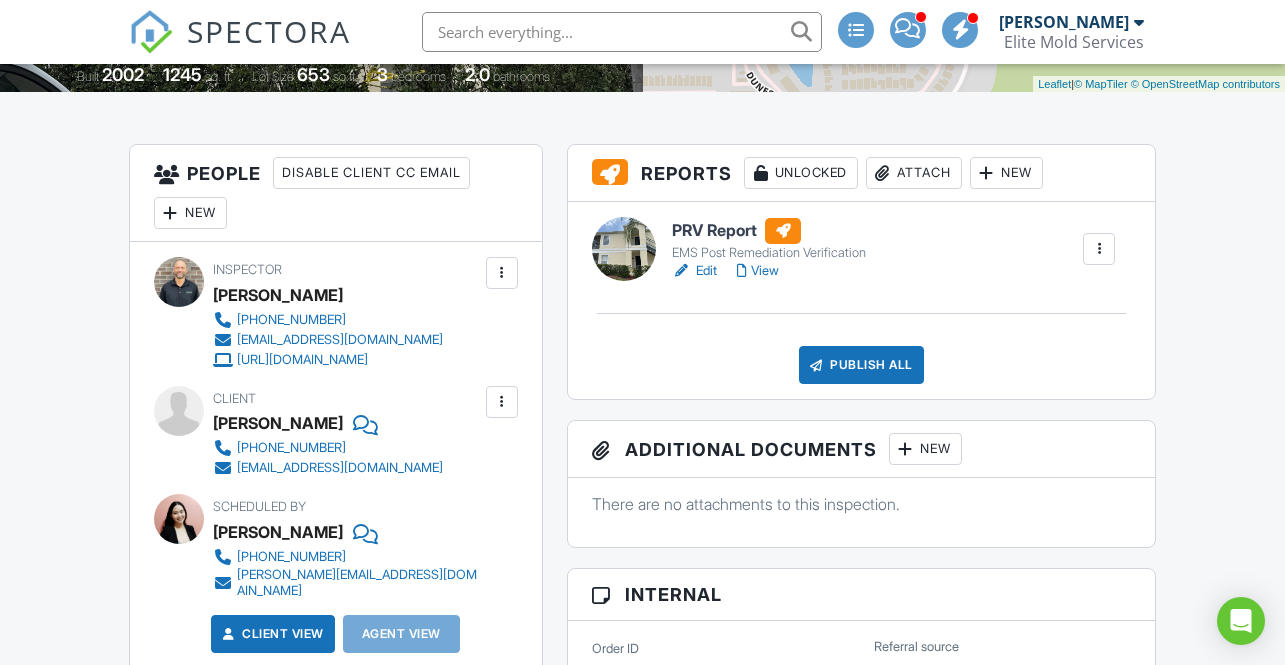 click on "Publish All" at bounding box center (861, 365) 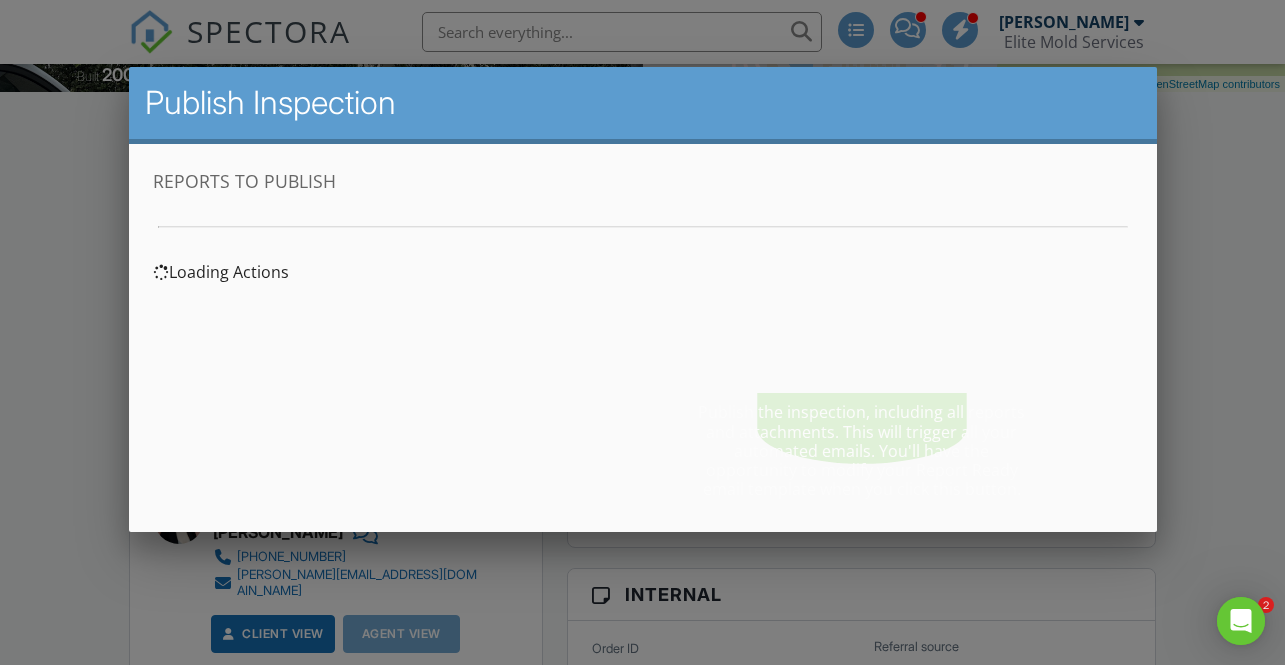 scroll, scrollTop: 0, scrollLeft: 0, axis: both 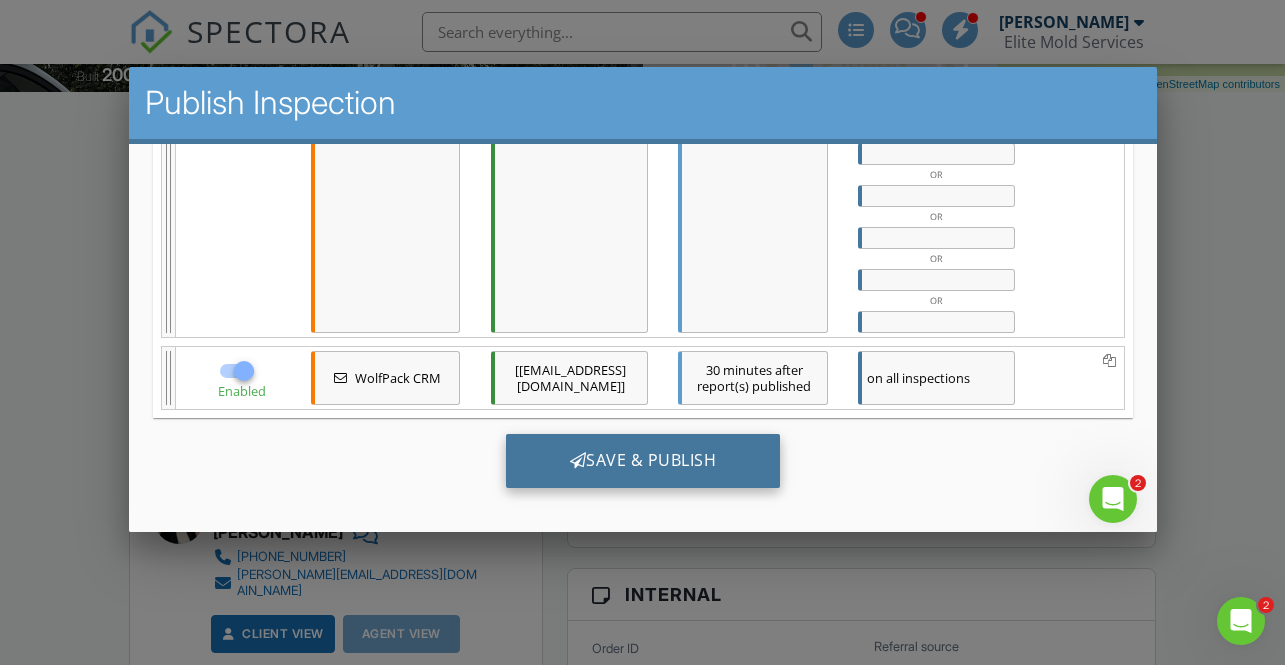 click on "Save & Publish" at bounding box center [642, 460] 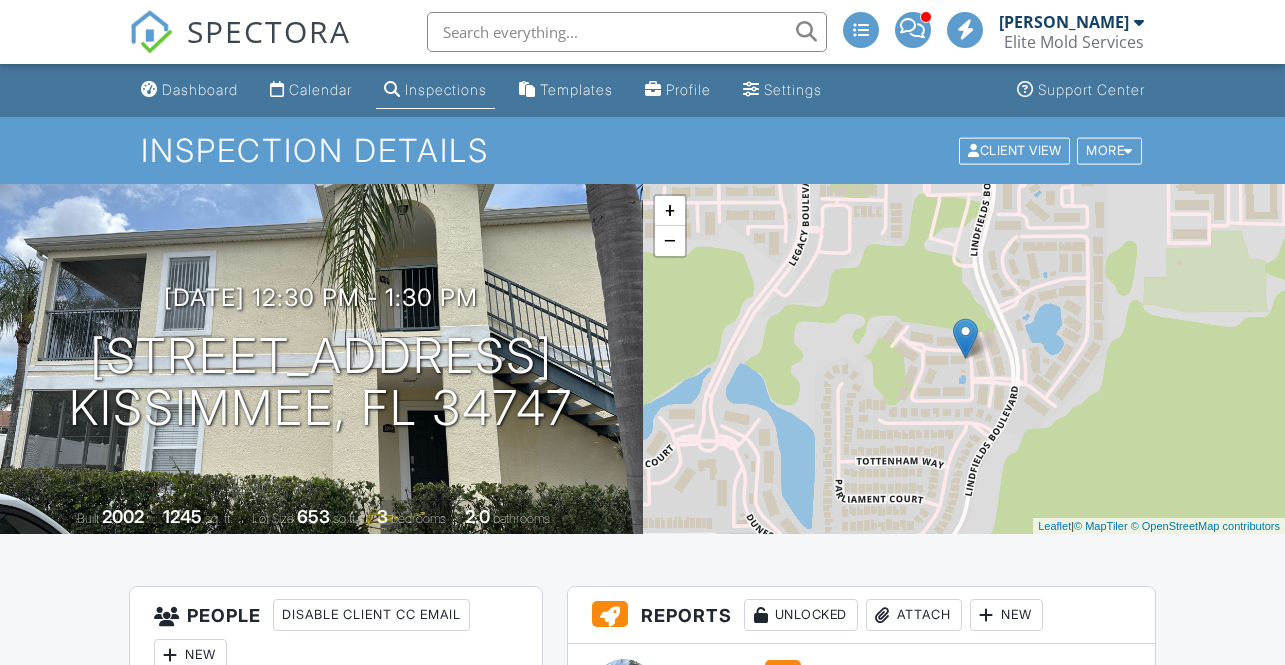 scroll, scrollTop: 0, scrollLeft: 0, axis: both 